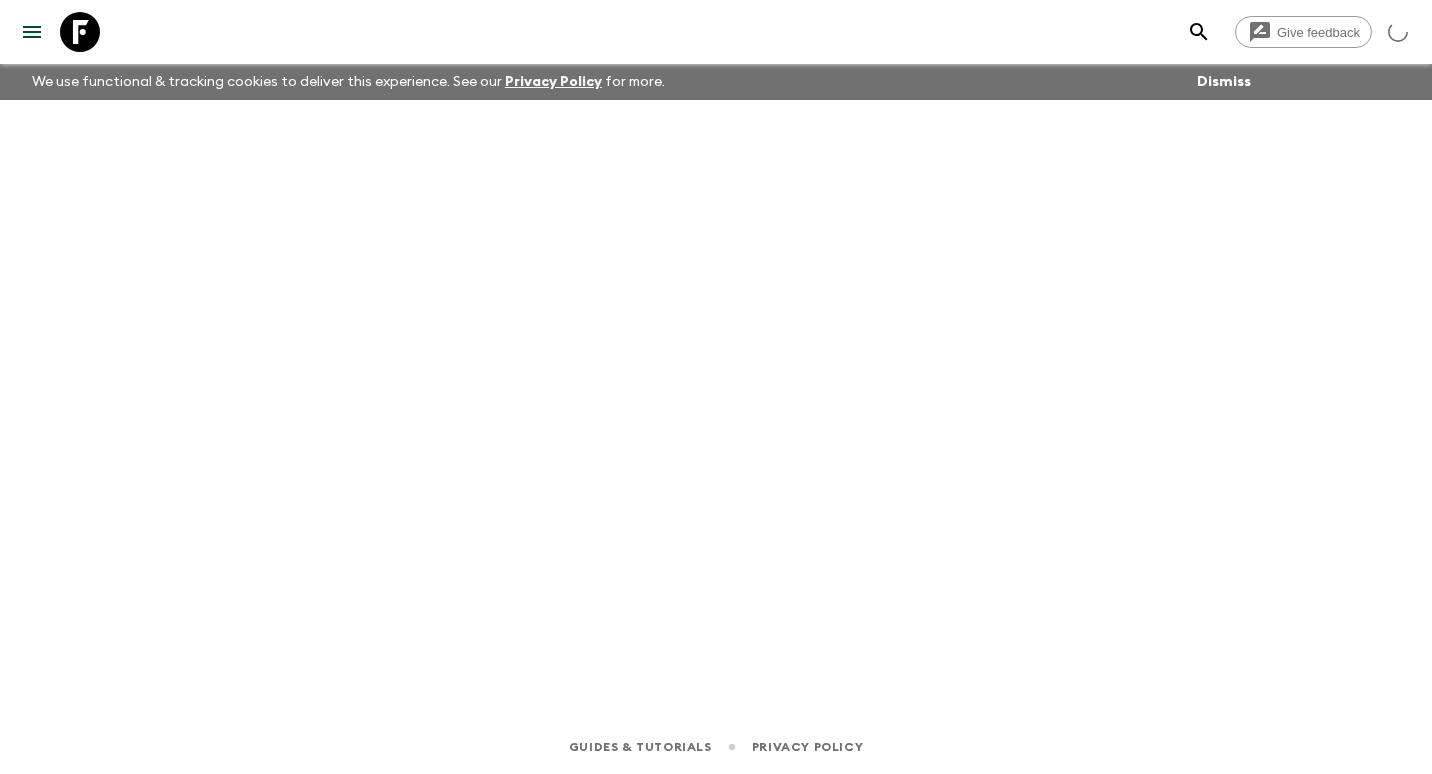 scroll, scrollTop: 0, scrollLeft: 0, axis: both 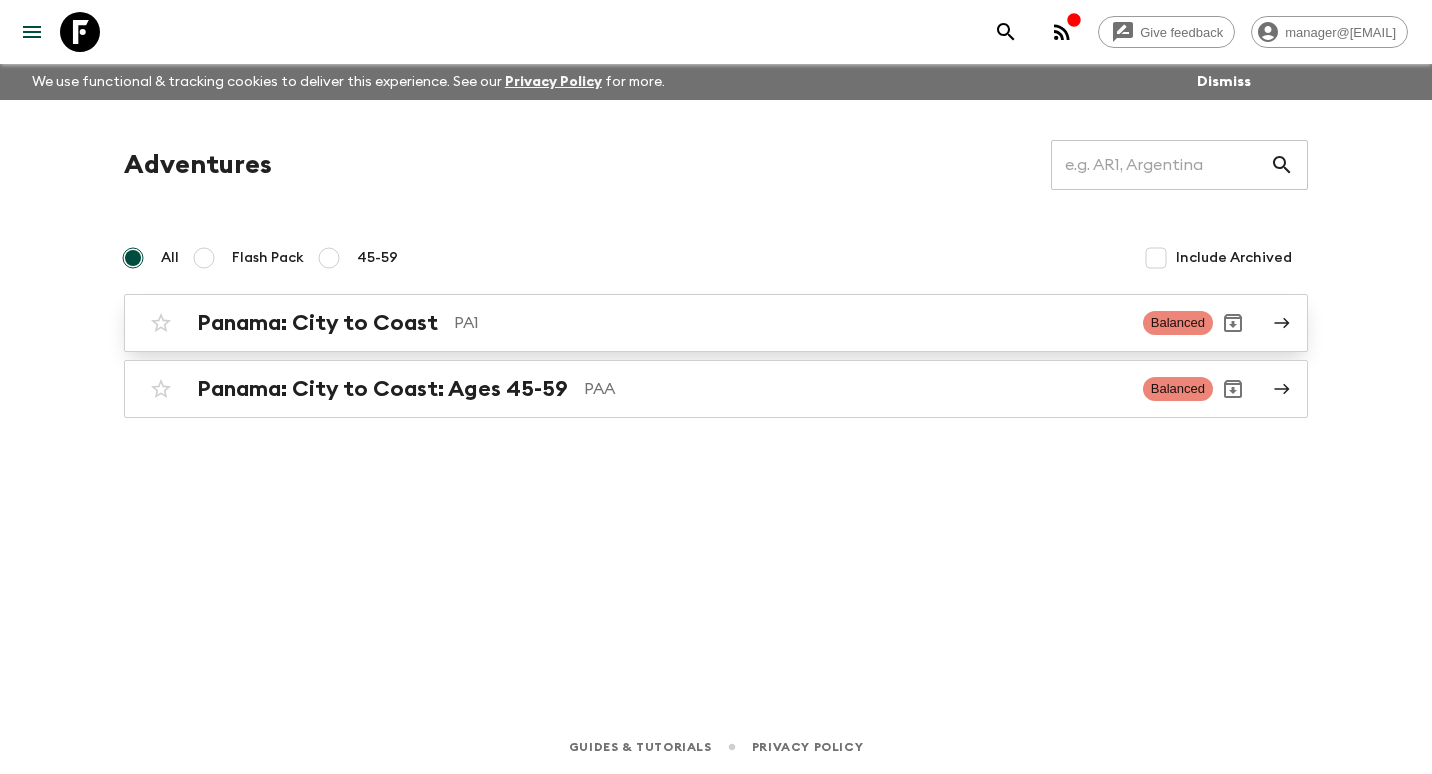 click on "Panama: City to Coast" at bounding box center [317, 323] 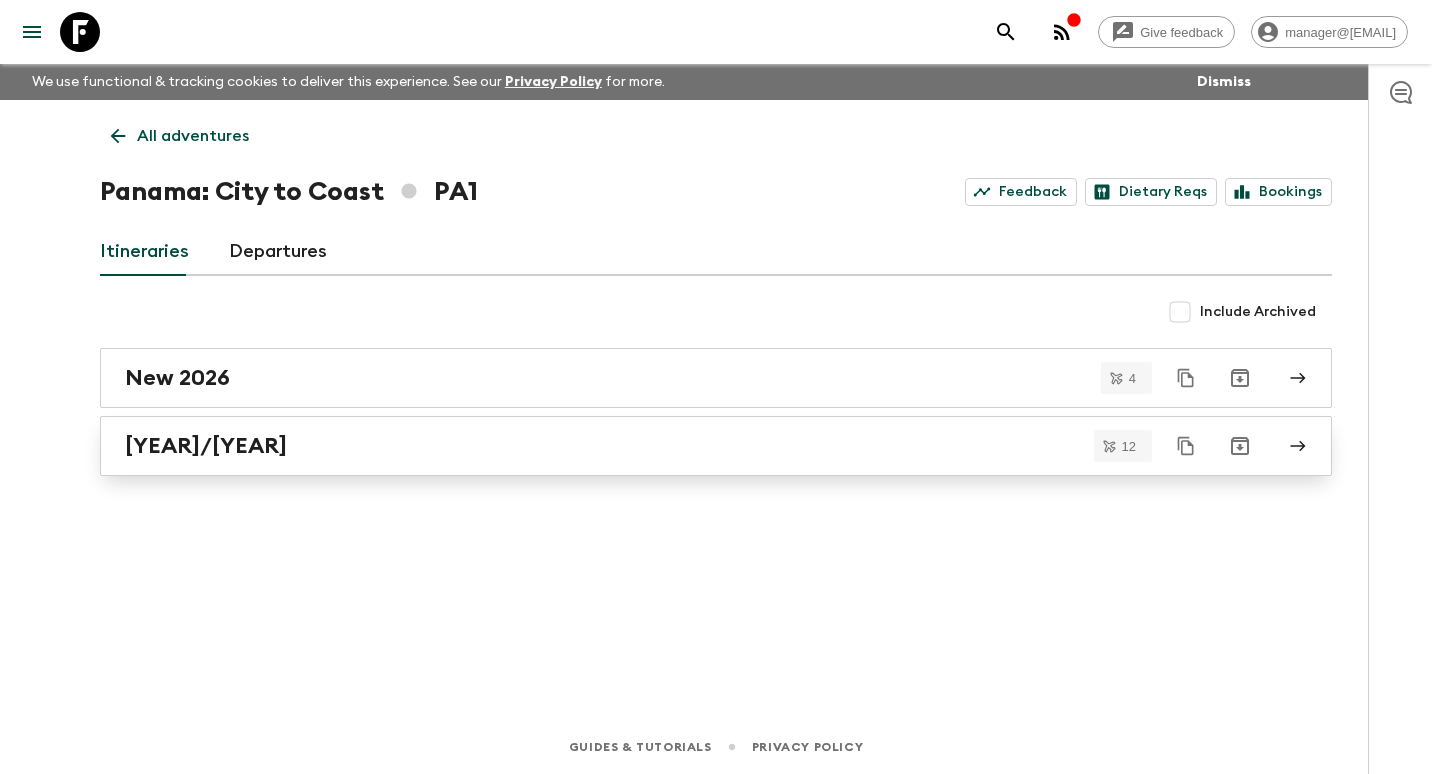 click on "[YEAR]/[YEAR]" at bounding box center [697, 446] 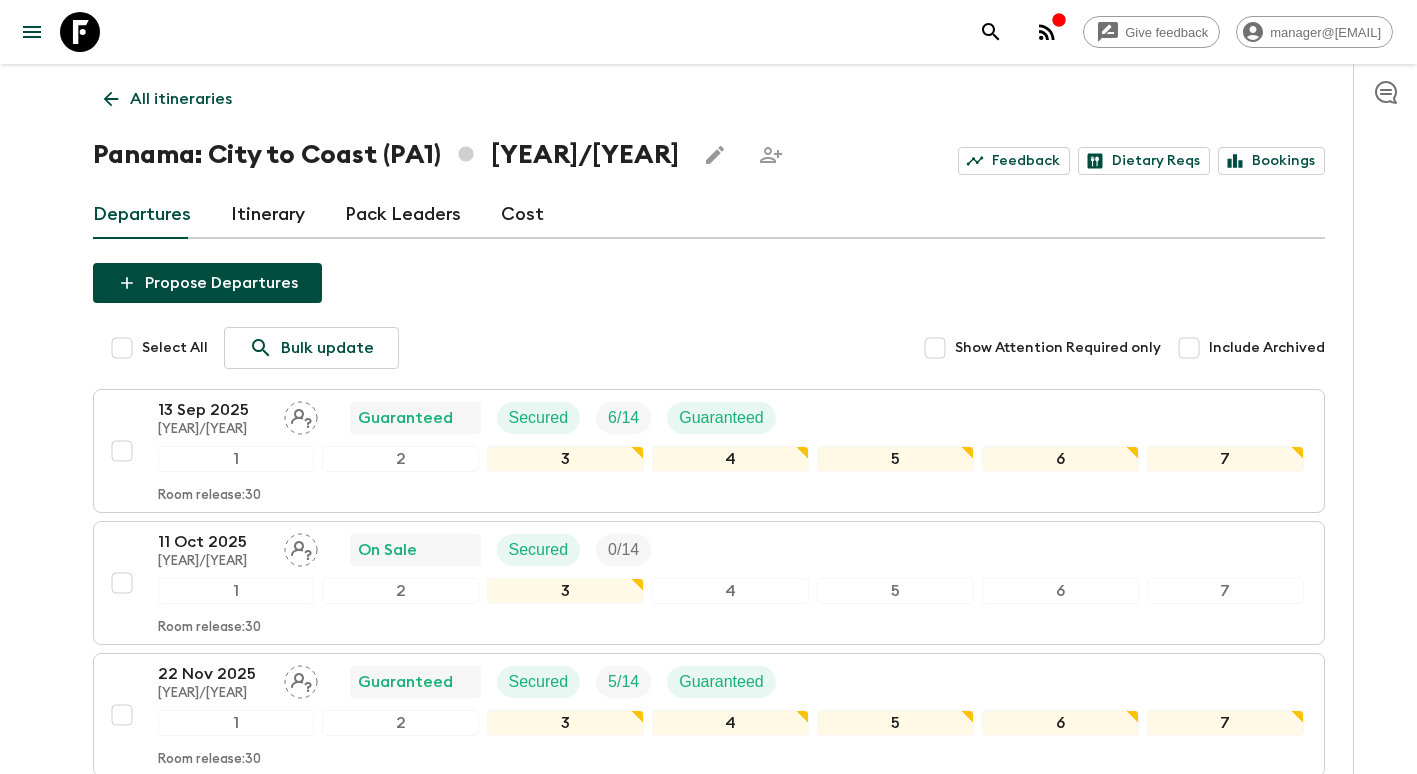 scroll, scrollTop: 41, scrollLeft: 0, axis: vertical 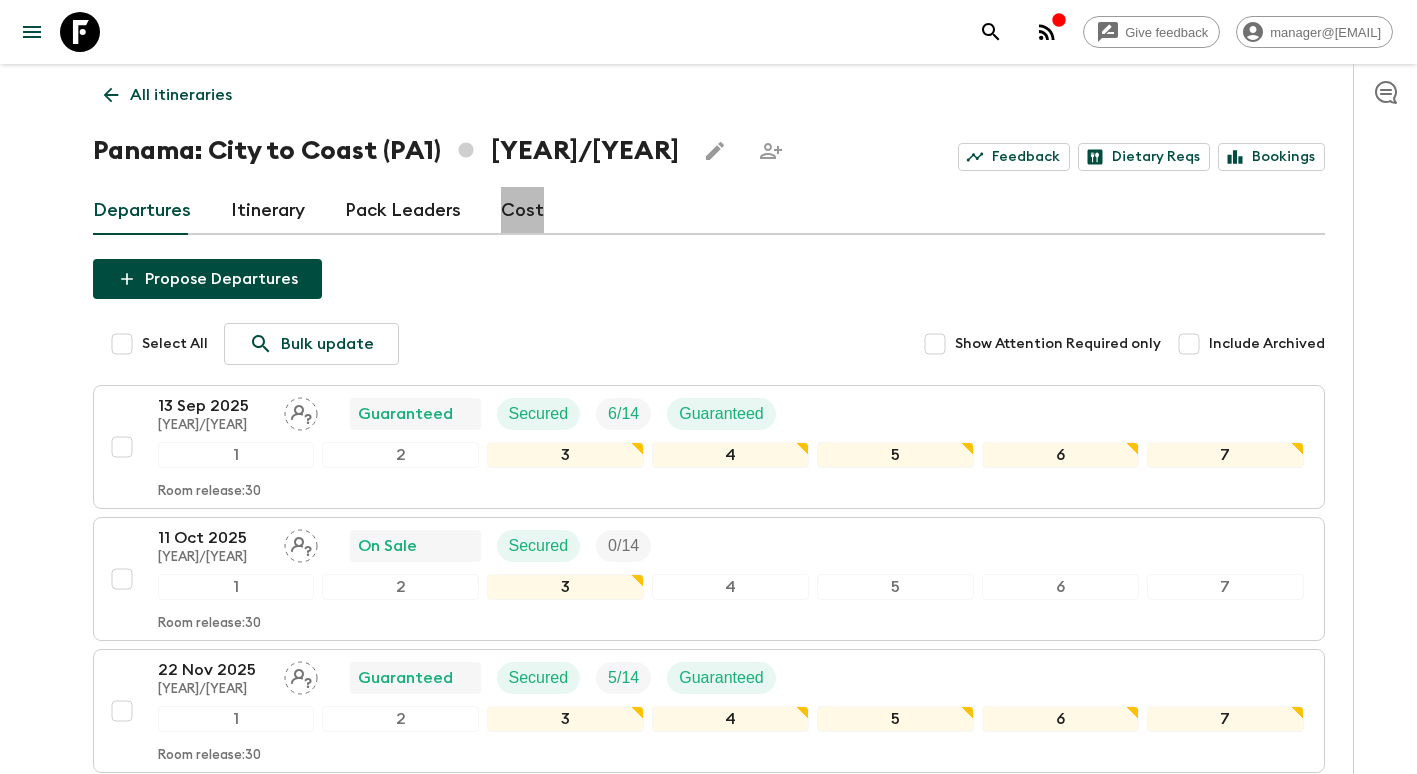 click on "Cost" at bounding box center (522, 211) 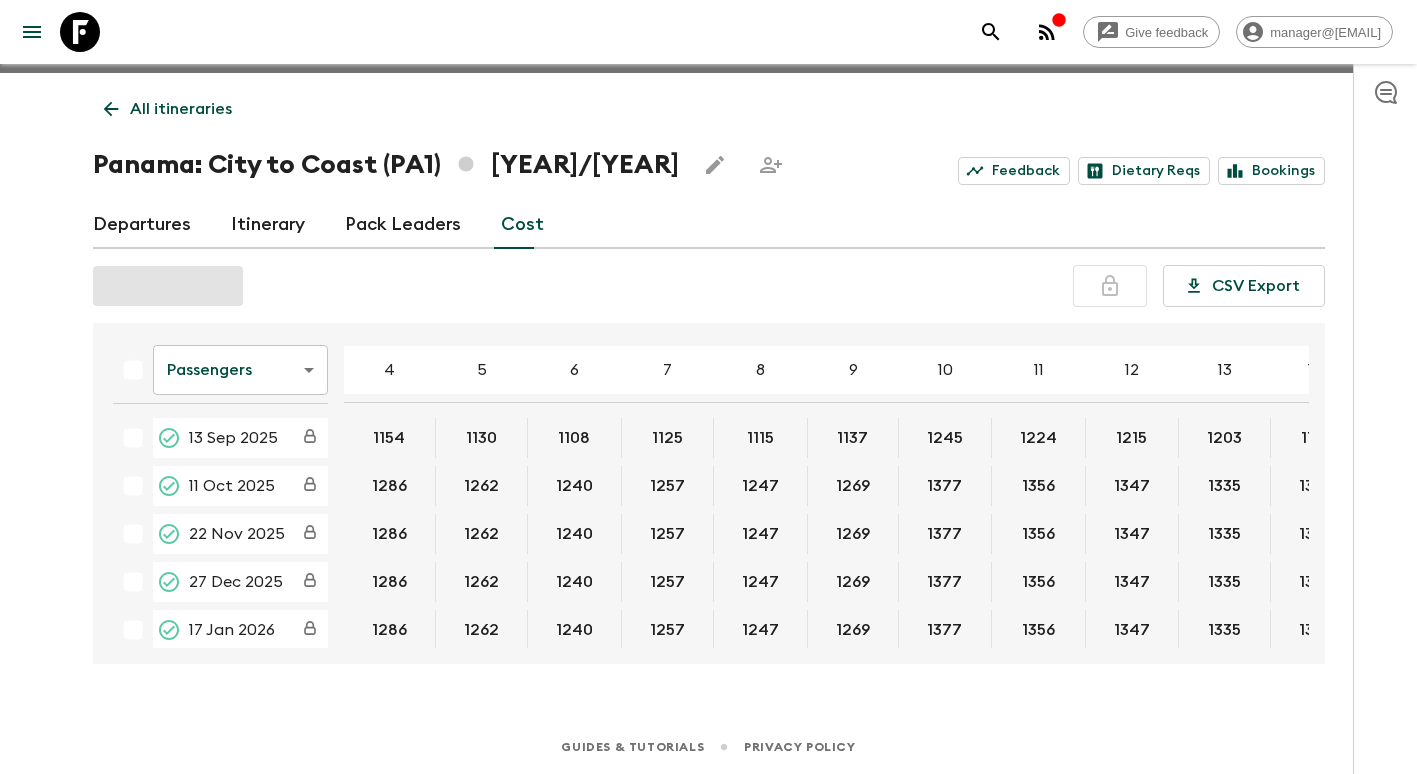 scroll, scrollTop: 35, scrollLeft: 0, axis: vertical 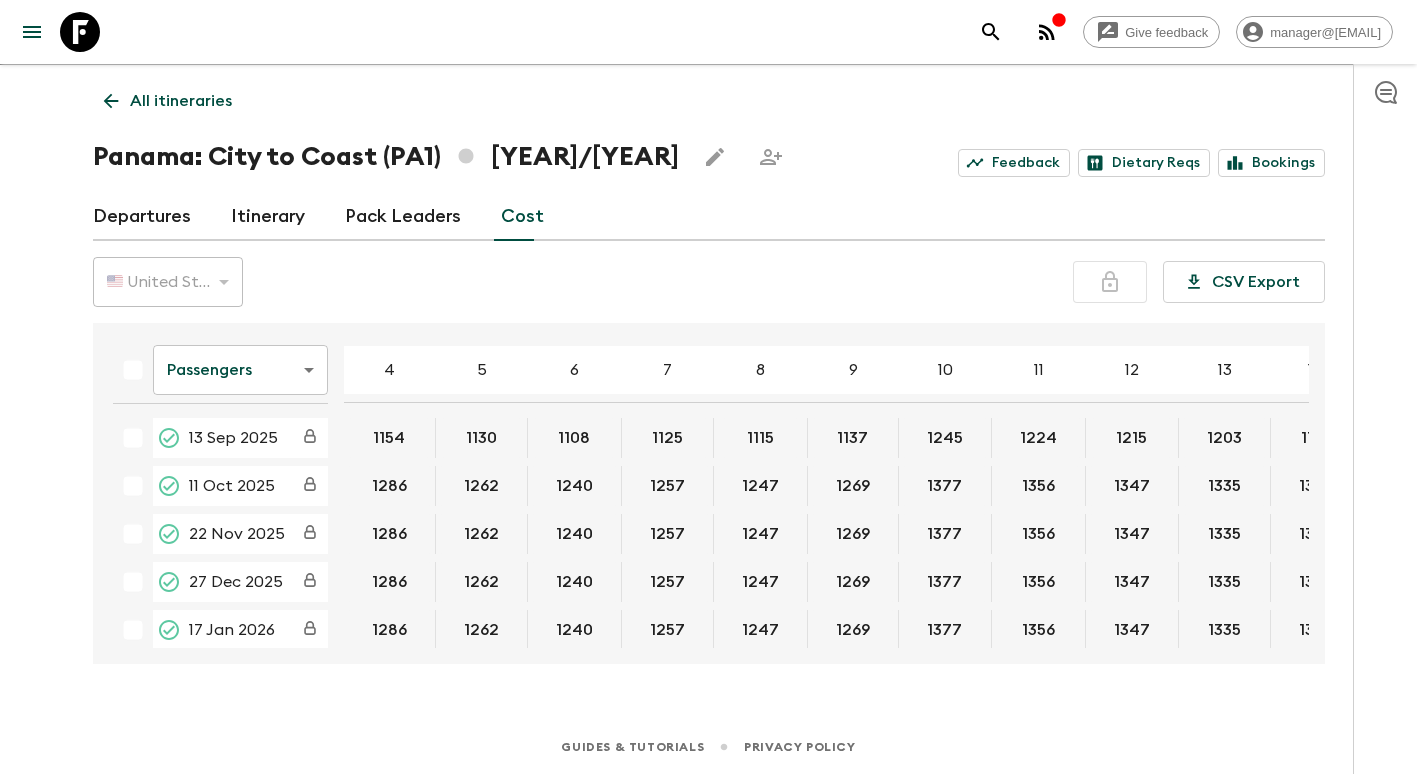click on "13 Sep 2025" at bounding box center (220, 438) 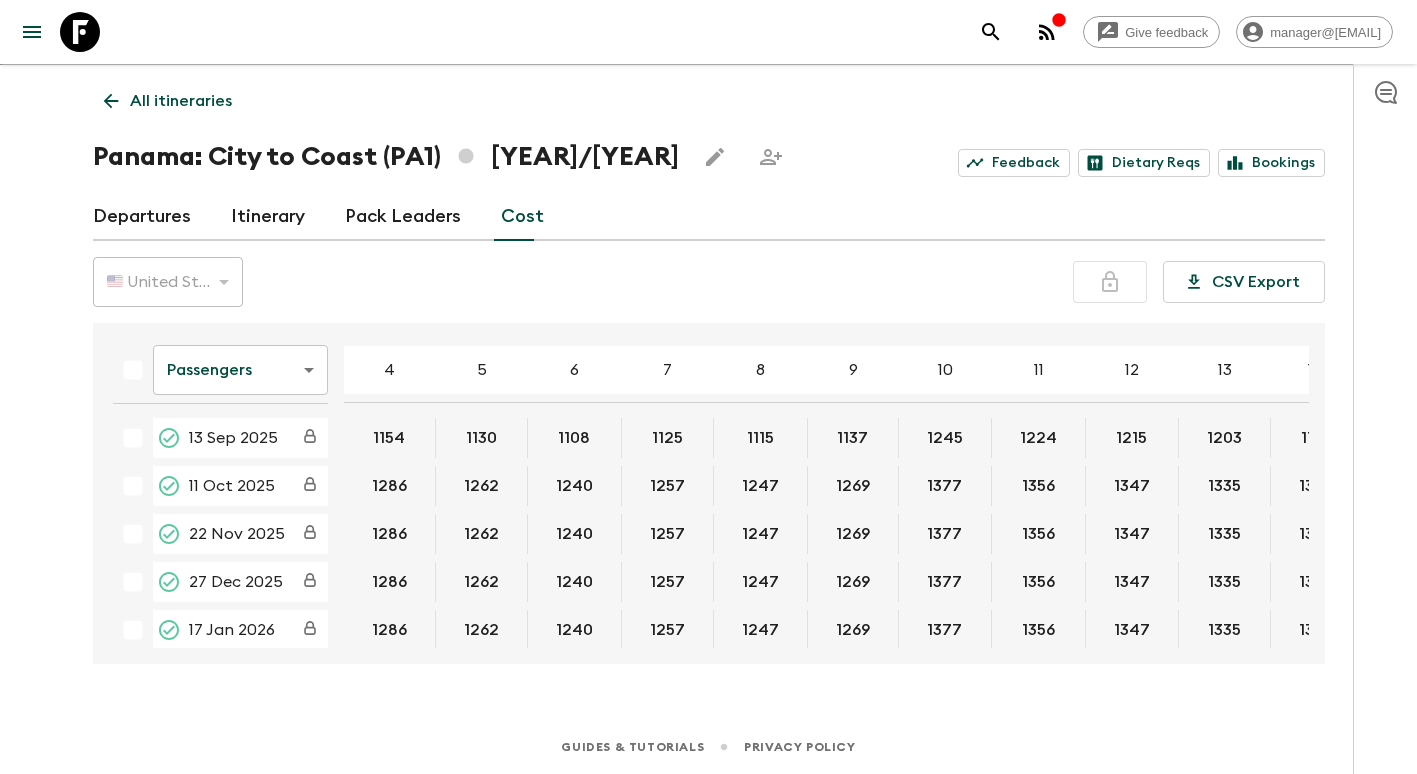click on "13 Sep 2025" at bounding box center [220, 438] 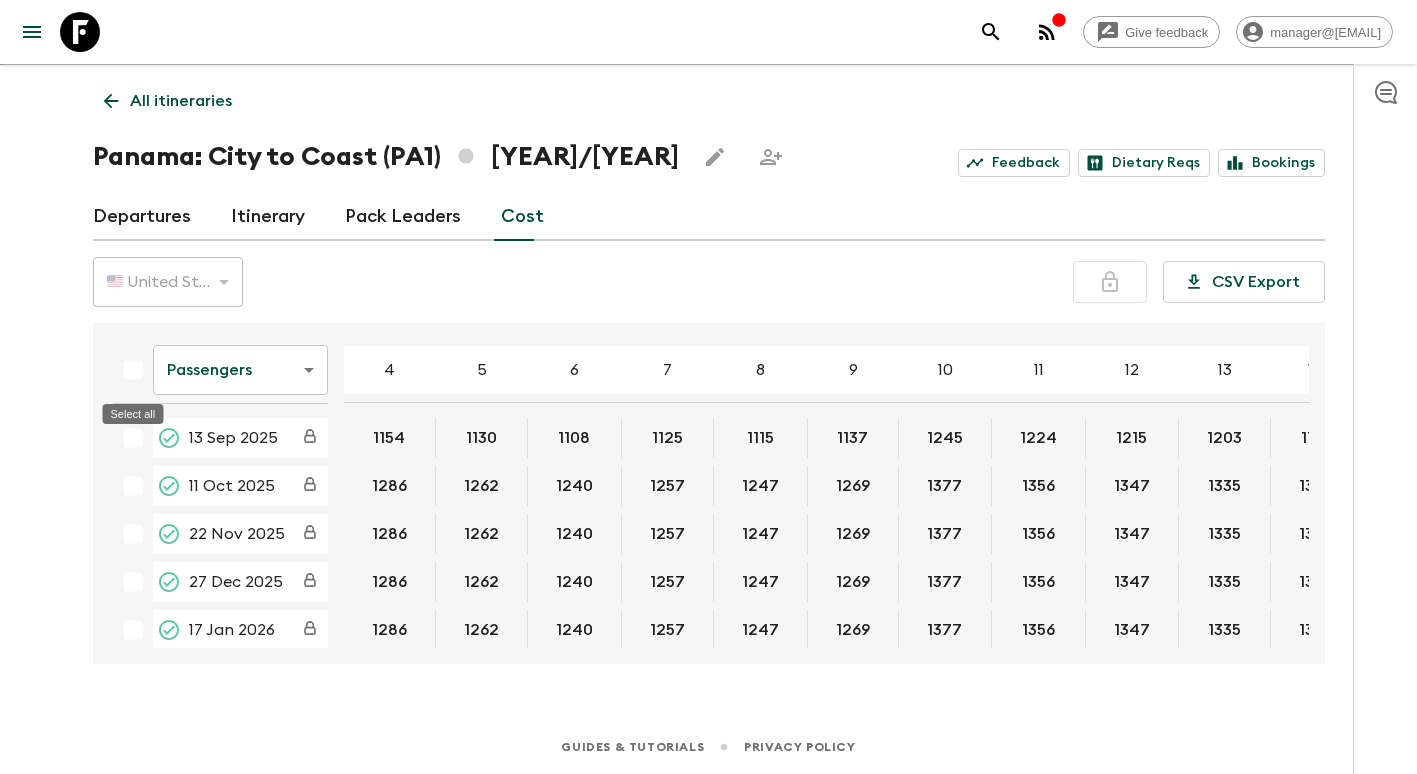 click at bounding box center (133, 370) 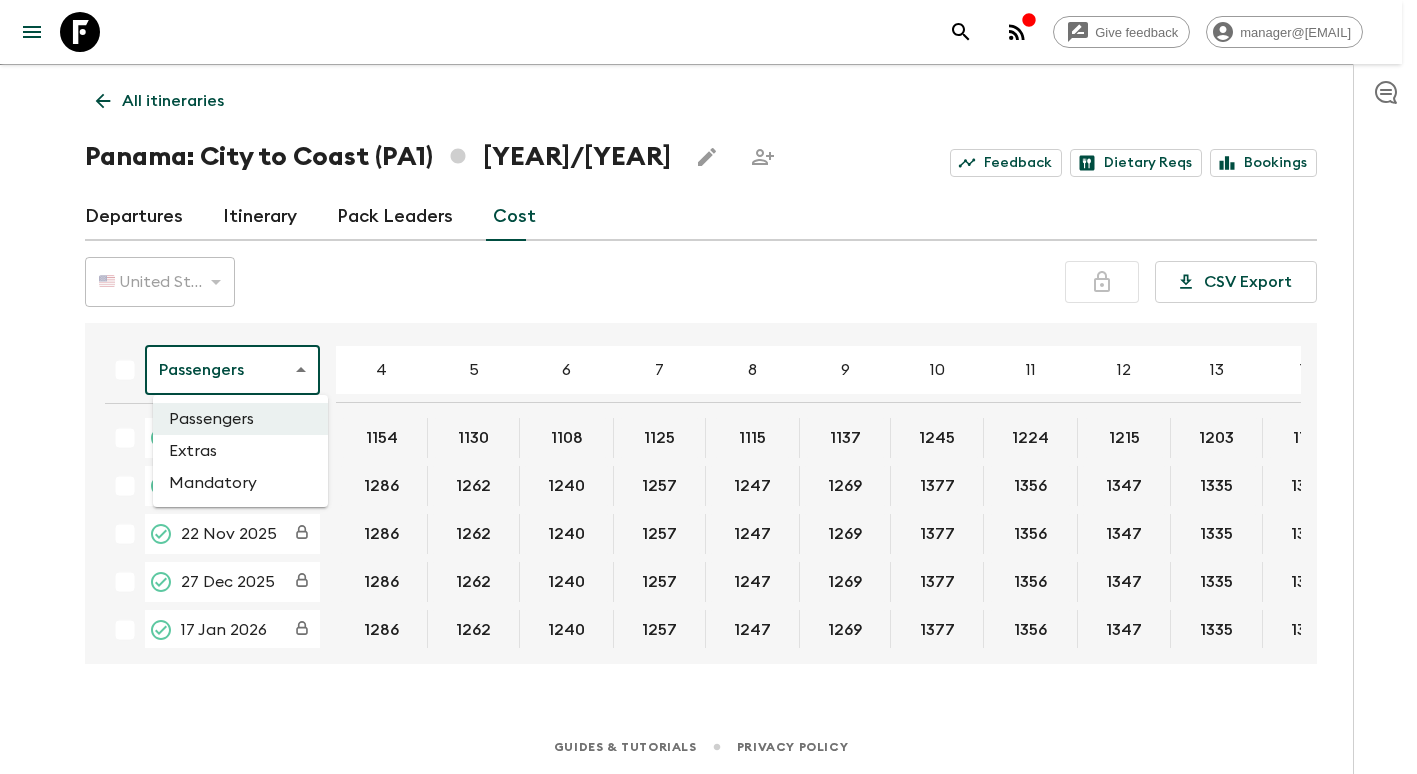 click on "Give feedback manager@[EMAIL] We use functional & tracking cookies to deliver this experience. See our Privacy Policy for more. Dismiss All itineraries Panama: City to Coast (PA1) [YEAR]/[YEAR] Feedback Dietary Reqs Bookings Departures Itinerary Pack Leaders Cost 🇺🇸 United States Dollar (USD) USD ​ CSV Export Passengers passengersCost ​ 4 5 6 7 8 9 10 11 12 13 14 15 16 17 18 13 Sep [YEAR] 1154 1130 1108 1125 1115 1137 1245 1224 1215 1203 1193 11 Oct [YEAR] 1286 1262 1240 1257 1247 1269 1377 1356 1347 1335 1325 22 Nov [YEAR] 1286 1262 1240 1257 1247 1269 1377 1356 1347 1335 1325 27 Dec [YEAR] 1286 1262 1240 1257 1247 1269 1377 1356 1347 1335 1325 17 Jan [YEAR] 1286 1262 1240 1257 1247 1269 1377 1356 1347 1335 1325 07 Feb [YEAR] 1286 1262 1240 1257 1247 1269 1377 1356 1347 1335 1325 21 Feb [YEAR] 1286 1262 1240 1257 1247 1269 1377 1356 1347 1335 1325 14 Mar [YEAR] 1286 1262 1240 1257 1247 1269 1377 1356 1347 1335 1325 28 Mar [YEAR] 1286 1262 1240 1257 1247 1269 1377 1356 1347 1335 1325 04 Apr [YEAR] 1286" at bounding box center (708, 369) 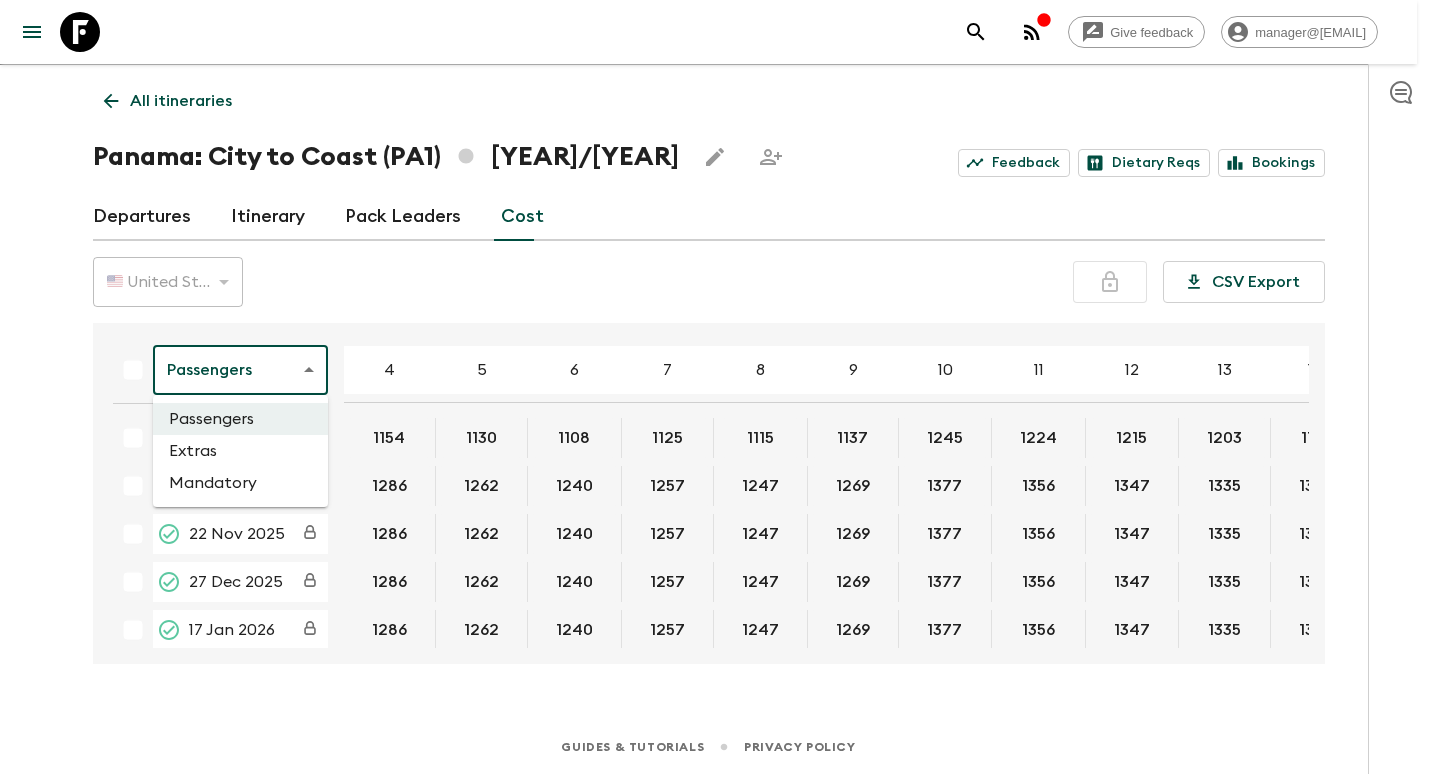 click at bounding box center [716, 387] 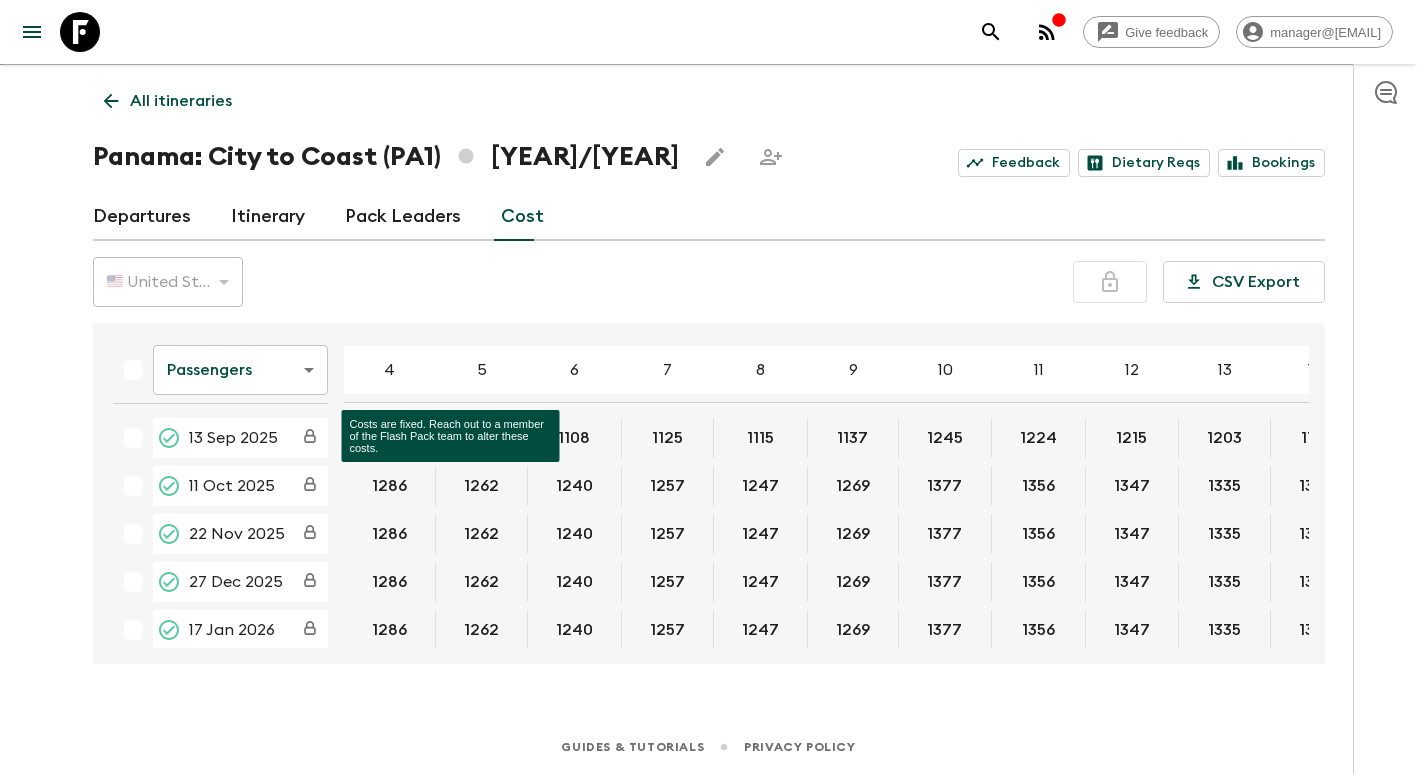 click 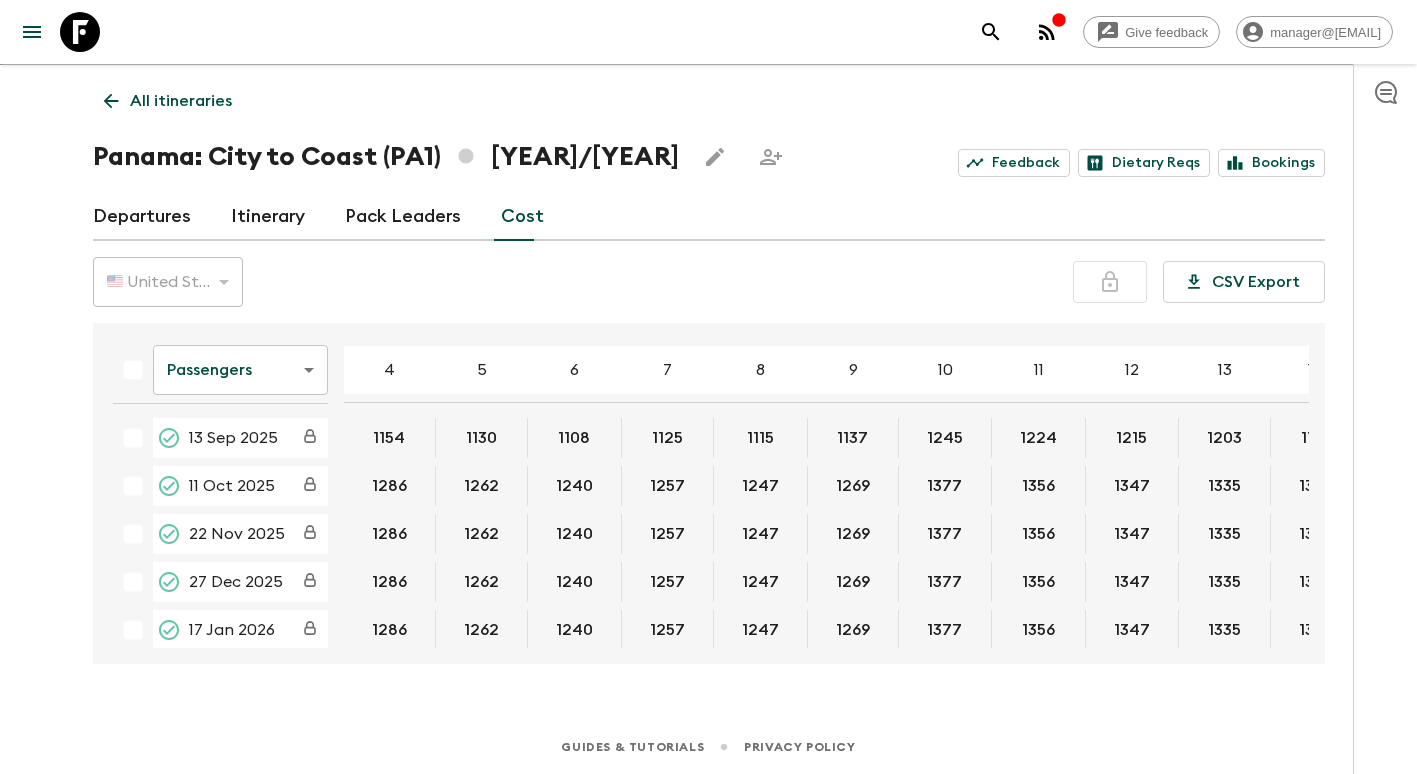 click on "13 Sep 2025" at bounding box center (220, 438) 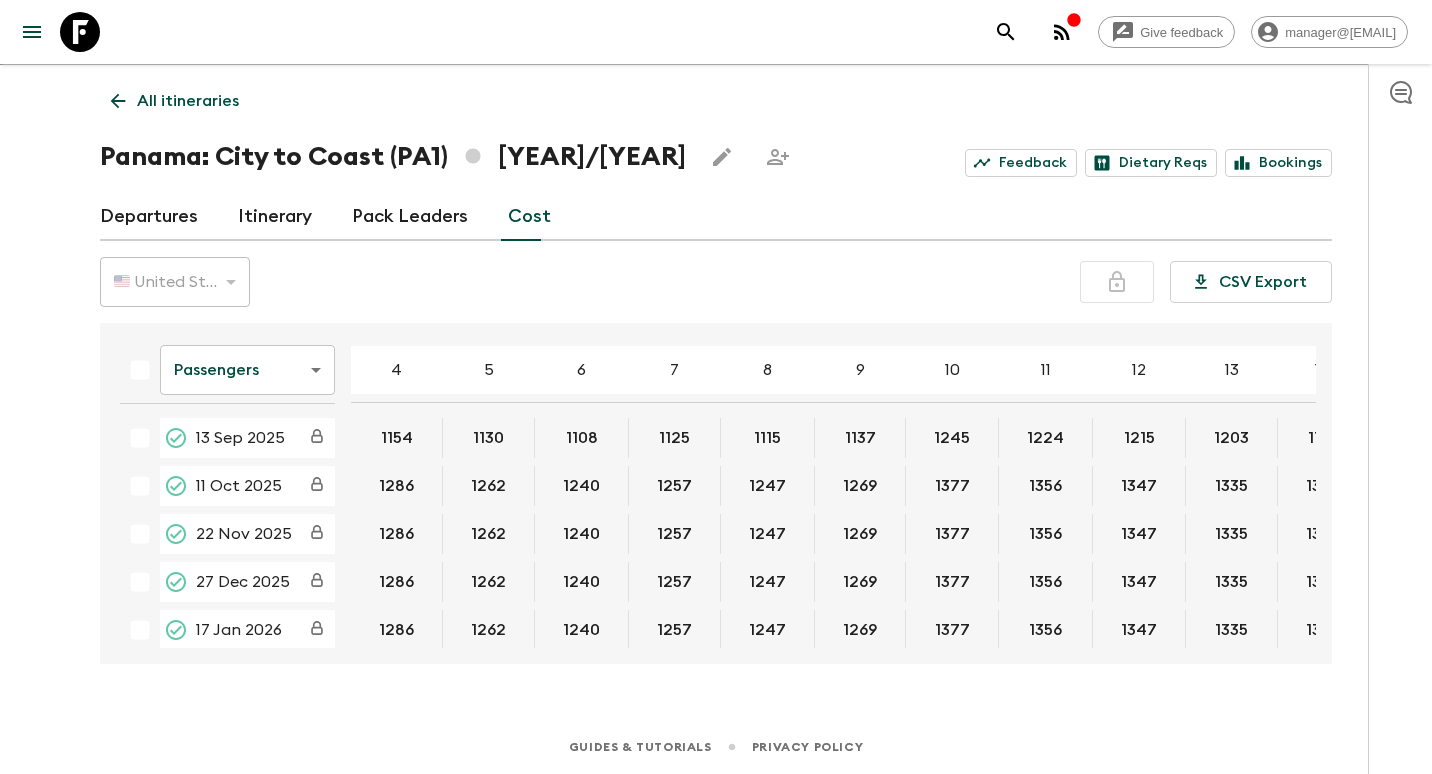click on "Give feedback manager@[EMAIL] We use functional & tracking cookies to deliver this experience. See our Privacy Policy for more. Dismiss All itineraries Panama: City to Coast (PA1) [YEAR]/[YEAR] Feedback Dietary Reqs Bookings Departures Itinerary Pack Leaders Cost 🇺🇸 United States Dollar (USD) USD ​ CSV Export Passengers passengersCost ​ 4 5 6 7 8 9 10 11 12 13 14 15 16 17 18 13 Sep [YEAR] 1154 1130 1108 1125 1115 1137 1245 1224 1215 1203 1193 11 Oct [YEAR] 1286 1262 1240 1257 1247 1269 1377 1356 1347 1335 1325 22 Nov [YEAR] 1286 1262 1240 1257 1247 1269 1377 1356 1347 1335 1325 27 Dec [YEAR] 1286 1262 1240 1257 1247 1269 1377 1356 1347 1335 1325 17 Jan [YEAR] 1286 1262 1240 1257 1247 1269 1377 1356 1347 1335 1325 07 Feb [YEAR] 1286 1262 1240 1257 1247 1269 1377 1356 1347 1335 1325 21 Feb [YEAR] 1286 1262 1240 1257 1247 1269 1377 1356 1347 1335 1325 14 Mar [YEAR] 1286 1262 1240 1257 1247 1269 1377 1356 1347 1335 1325 28 Mar [YEAR] 1286 1262 1240 1257 1247 1269 1377 1356 1347 1335 1325 04 Apr [YEAR] 1286" at bounding box center (716, 369) 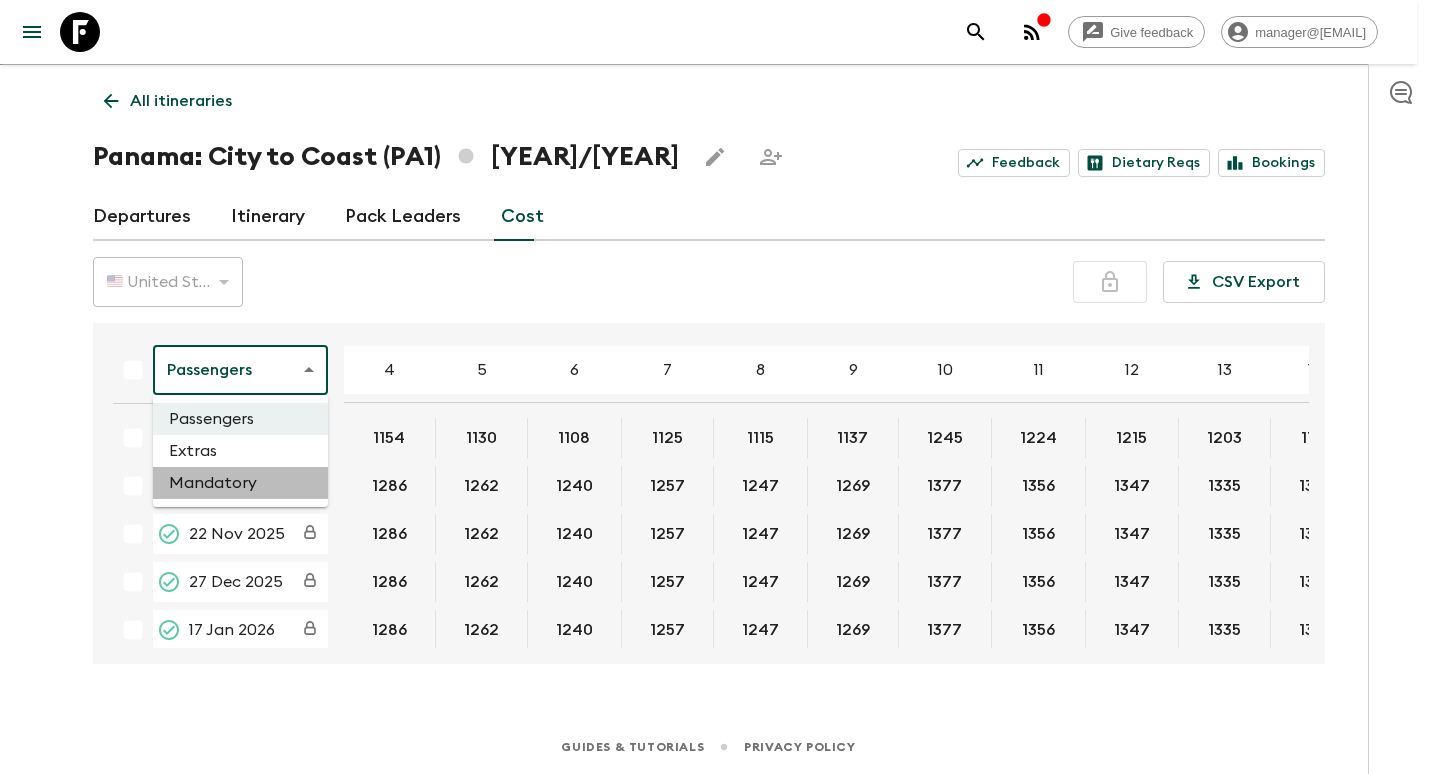 click on "Mandatory" at bounding box center [240, 483] 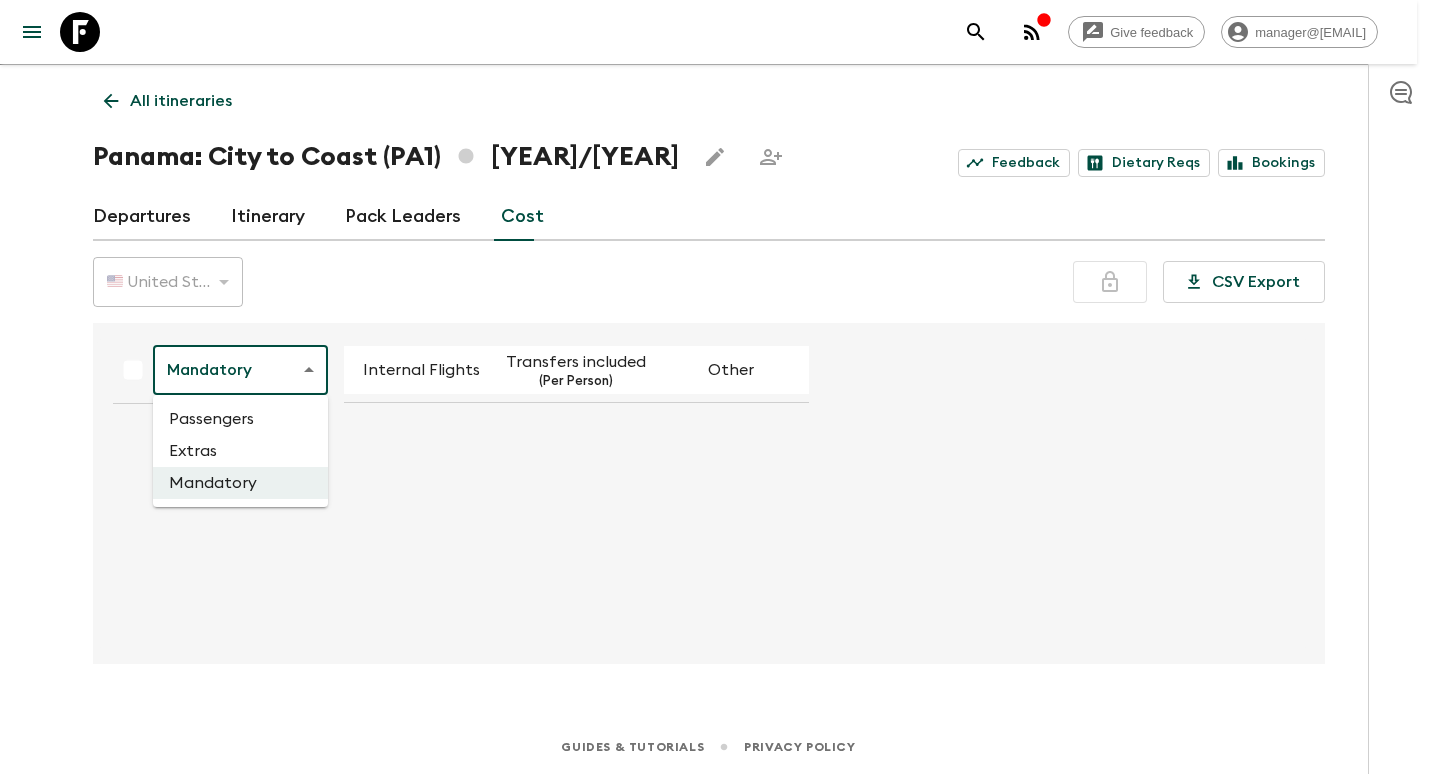 click on "Give feedback manager@[EMAIL] We use functional & tracking cookies to deliver this experience. See our Privacy Policy for more. Dismiss All itineraries Panama: City to Coast (PA1) [YEAR]/[YEAR] Feedback Dietary Reqs Bookings Departures Itinerary Pack Leaders Cost 🇺🇸 United States Dollar (USD) USD ​ CSV Export Mandatory mandatoryCost ​ Internal Flights Transfers included (Per Person) Other Guides & Tutorials Privacy Policy
Passengers Extras Mandatory" at bounding box center [716, 369] 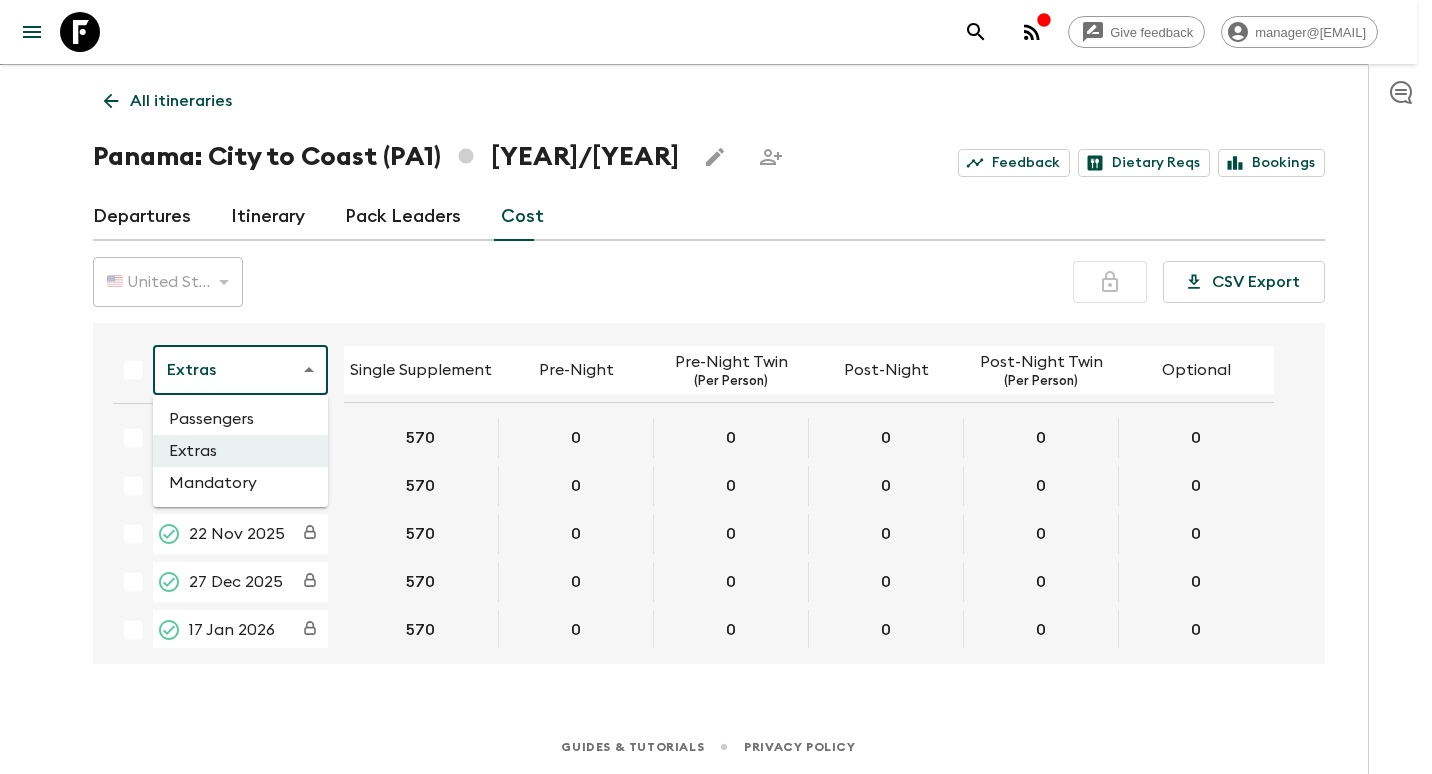 click on "Give feedback manager@[EMAIL] We use functional & tracking cookies to deliver this experience. See our Privacy Policy for more. Dismiss All itineraries Panama: City to Coast (PA1) [YEAR]/[YEAR] Feedback Dietary Reqs Bookings Departures Itinerary Pack Leaders Cost 🇺🇸 United States Dollar (USD) USD ​ CSV Export Extras extrasCost ​ Single Supplement Pre-Night Pre-Night Twin (Per Person) Post-Night Post-Night Twin (Per Person) Optional 13 Sep [YEAR] 570 0 0 0 0 0 11 Oct [YEAR] 570 0 0 0 0 0 22 Nov [YEAR] 570 0 0 0 0 0 27 Dec [YEAR] 570 0 0 0 0 0 17 Jan [YEAR] 570 0 0 0 0 0 07 Feb [YEAR] 570 0 0 0 0 0 21 Feb [YEAR] 570 0 0 0 0 0 14 Mar [YEAR] 570 0 0 0 0 0 28 Mar [YEAR] 570 0 0 0 0 0 04 Apr [YEAR] 570 0 0 0 0 0 23 May [YEAR] 570 0 0 0 0 0 20 Jun [YEAR] 570 0 0 0 0 0 Guides & Tutorials Privacy Policy
Passengers Extras Mandatory" at bounding box center (716, 369) 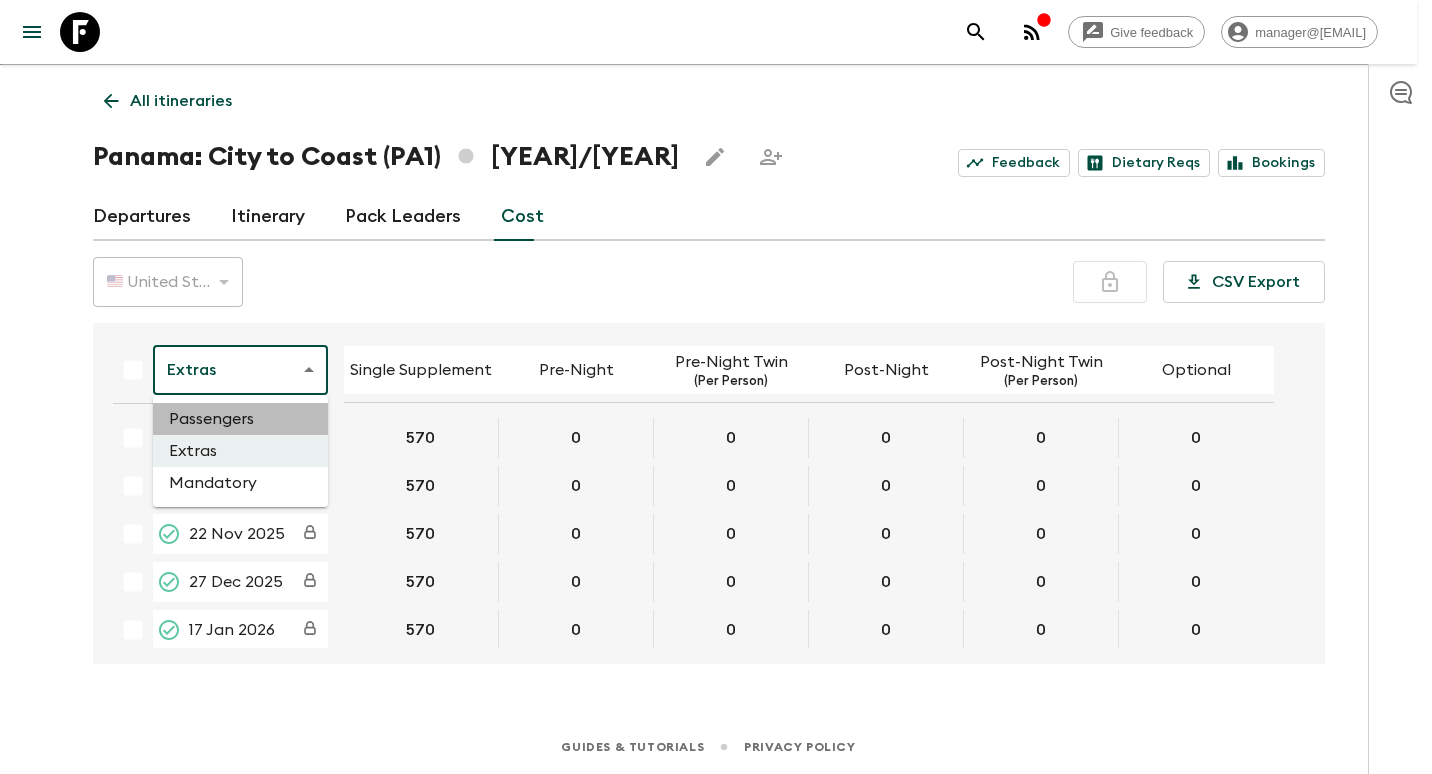 click on "Passengers" at bounding box center (240, 419) 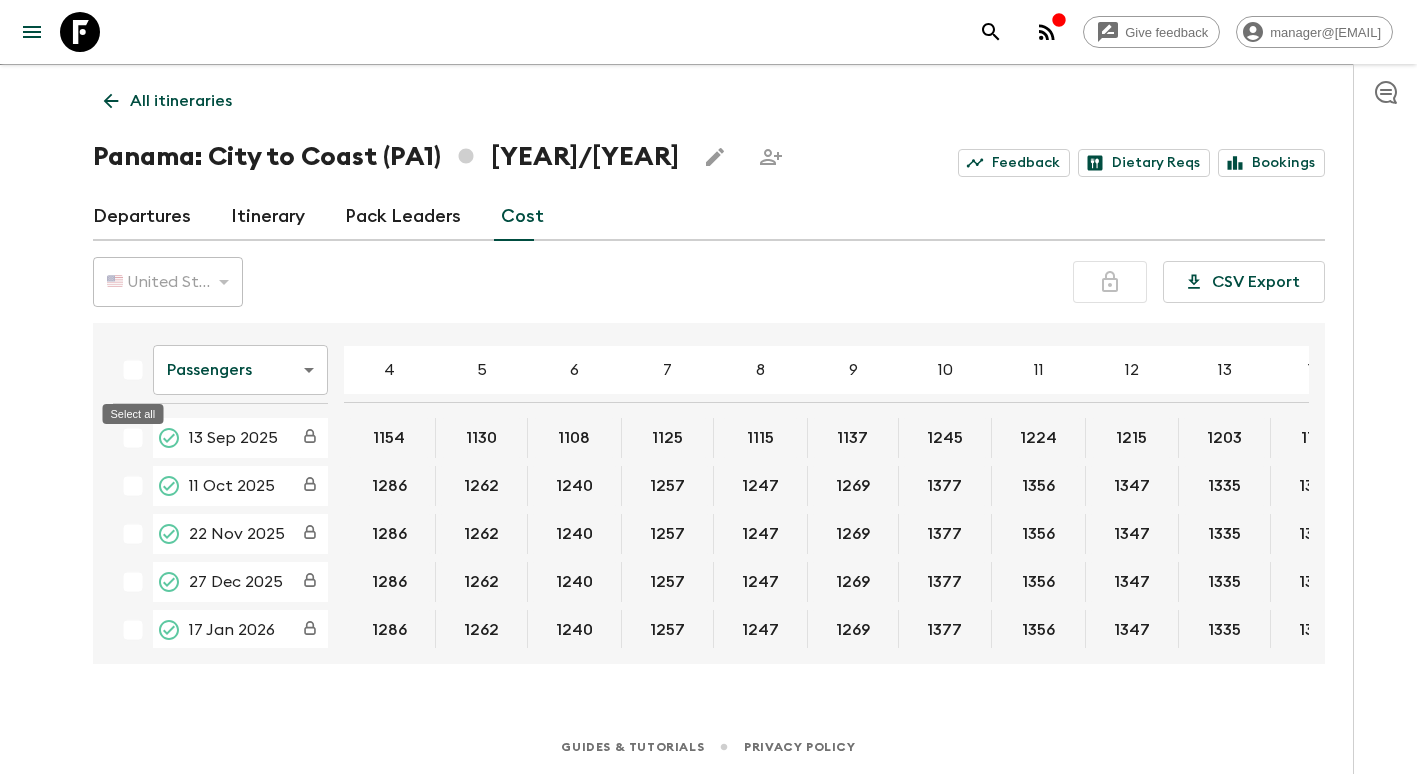 click at bounding box center [133, 370] 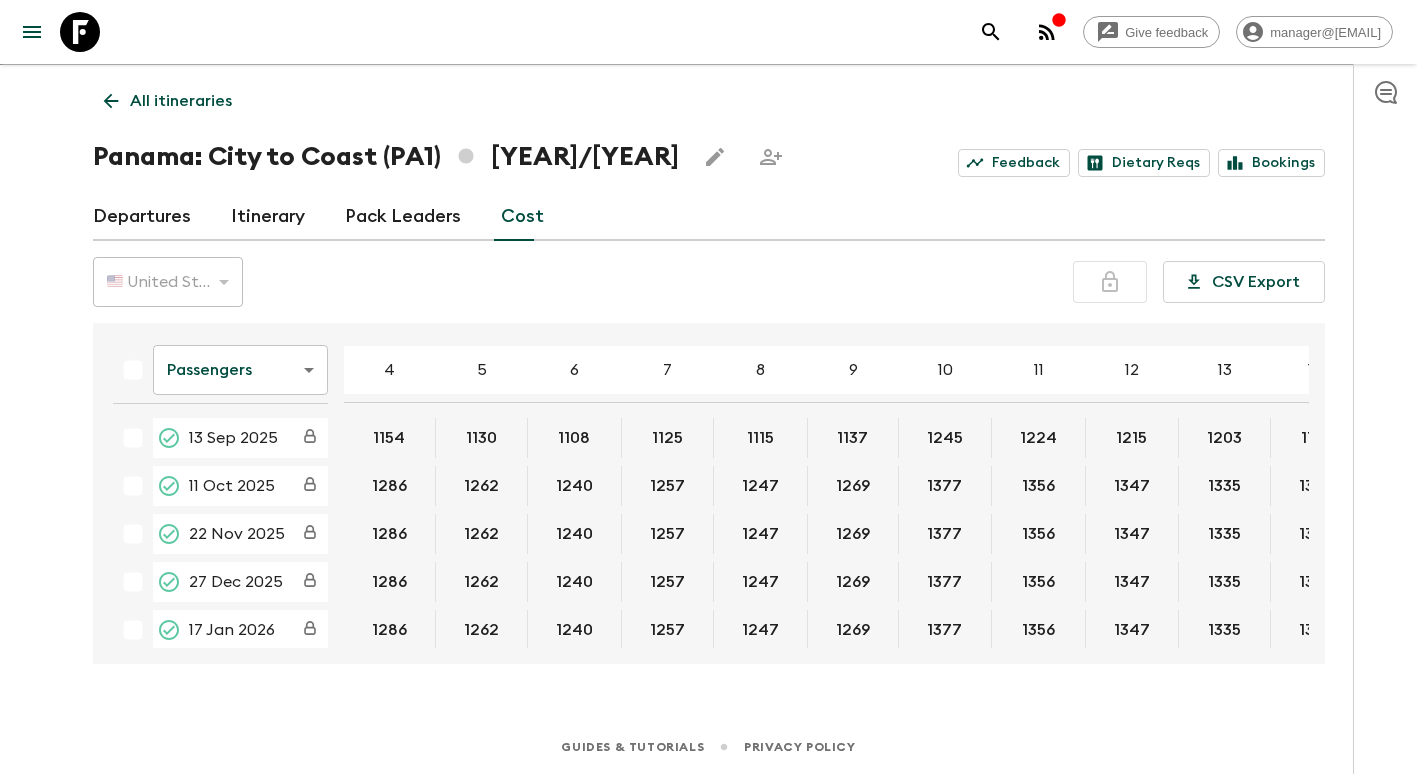 click on "🇺🇸 United States Dollar (USD)" at bounding box center (168, 282) 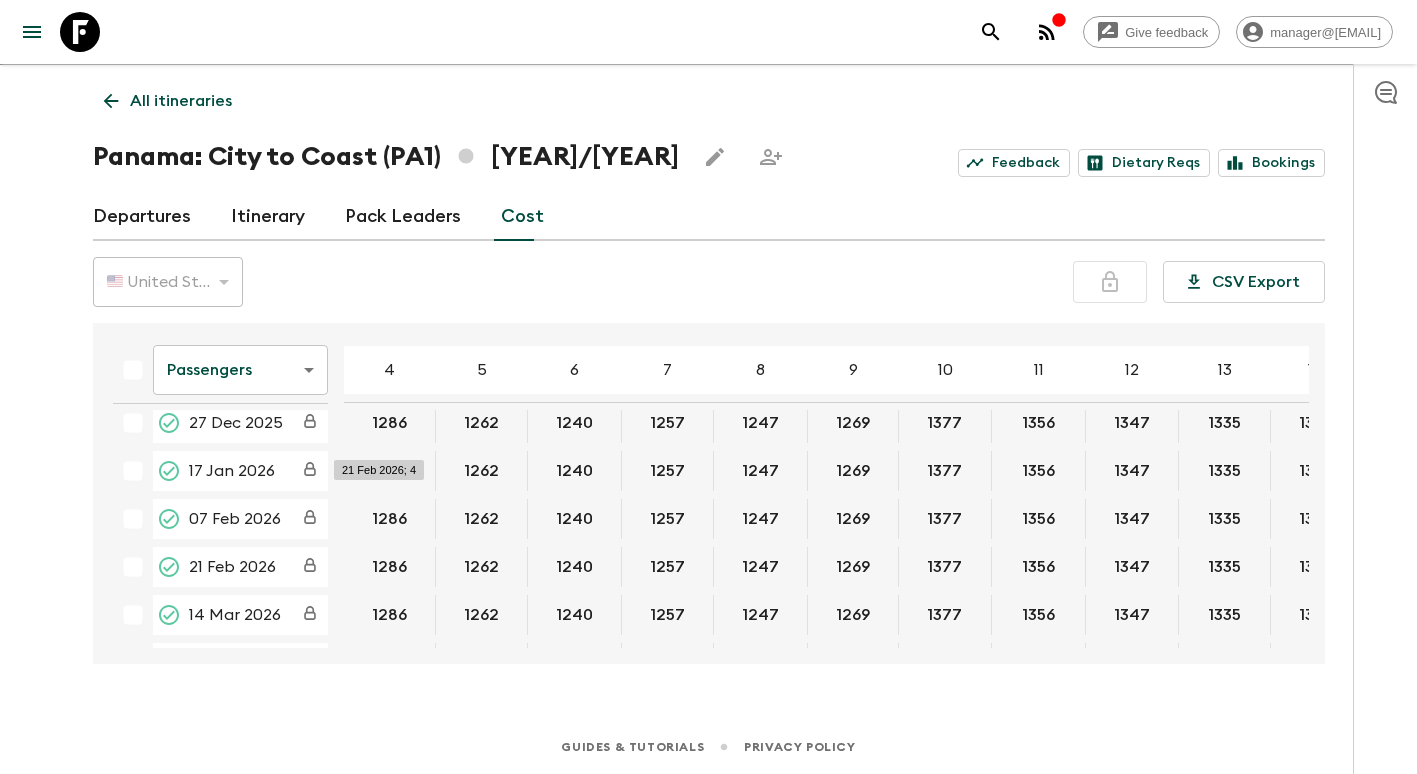scroll, scrollTop: 0, scrollLeft: 0, axis: both 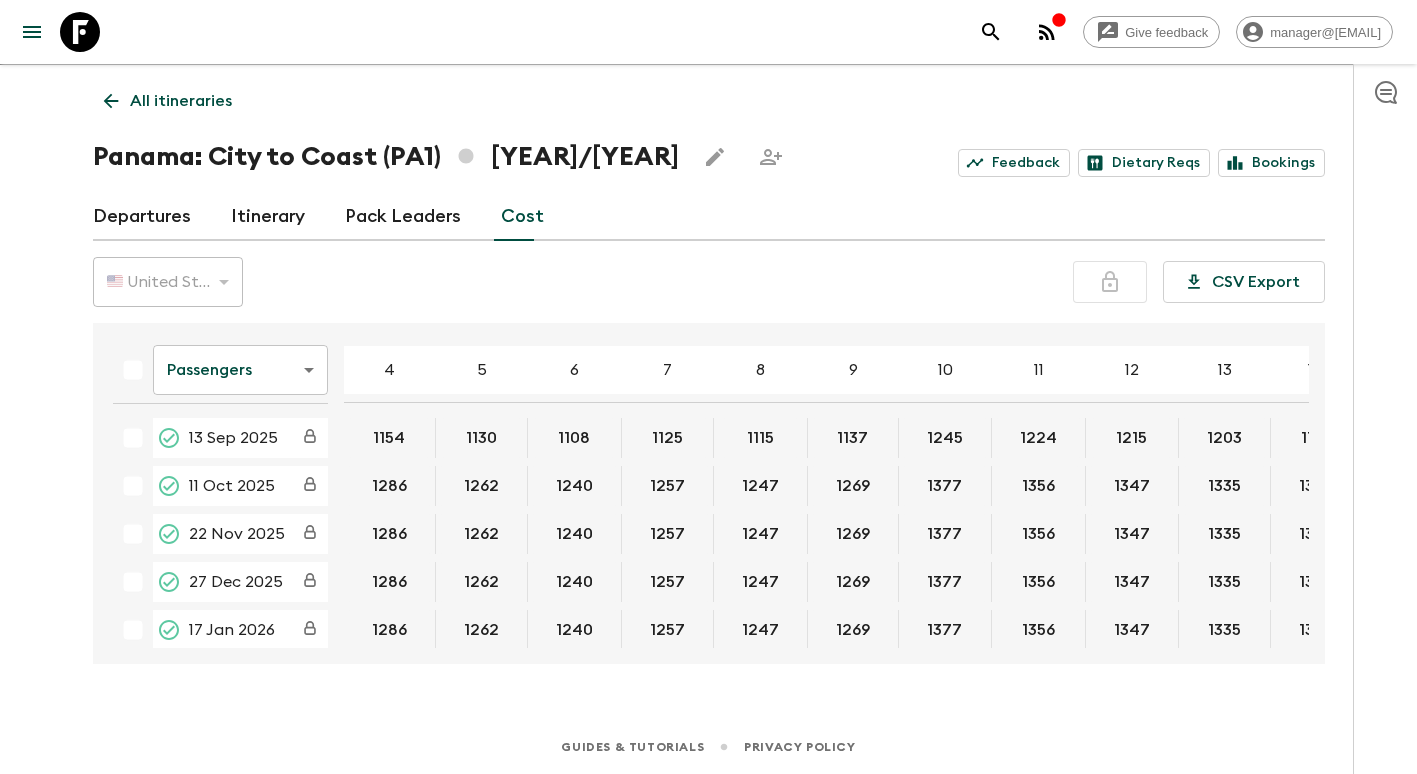click on "Passengers passengersCost ​ 4 5 6 7 8 9 10 11 12 13 14 15 16 17 18 13 Sep [YEAR] 1154 1130 1108 1125 1115 1137 1245 1224 1215 1203 1193 11 Oct [YEAR] 1286 1262 1240 1257 1247 1269 1377 1356 1347 1335 1325 22 Nov [YEAR] 1286 1262 1240 1257 1247 1269 1377 1356 1347 1335 1325 27 Dec [YEAR] 1286 1262 1240 1257 1247 1269 1377 1356 1347 1335 1325 17 Jan [YEAR] 1286 1262 1240 1257 1247 1269 1377 1356 1347 1335 1325 07 Feb [YEAR] 1286 1262 1240 1257 1247 1269 1377 1356 1347 1335 1325 21 Feb [YEAR] 1286 1262 1240 1257 1247 1269 1377 1356 1347 1335 1325 14 Mar [YEAR] 1286 1262 1240 1257 1247 1269 1377 1356 1347 1335 1325 28 Mar [YEAR] 1286 1262 1240 1257 1247 1269 1377 1356 1347 1335 1325 04 Apr [YEAR] 1286 1262 1240 1257 1247 1269 1377 1356 1347 1335 1325 23 May [YEAR] 1286 1262 1240 1257 1247 1269 1377 1356 1347 1335 1325 20 Jun [YEAR] 1286 1262 1240 1257 1247 1269 1377 1356 1347 1335 1325" at bounding box center [875, 662] 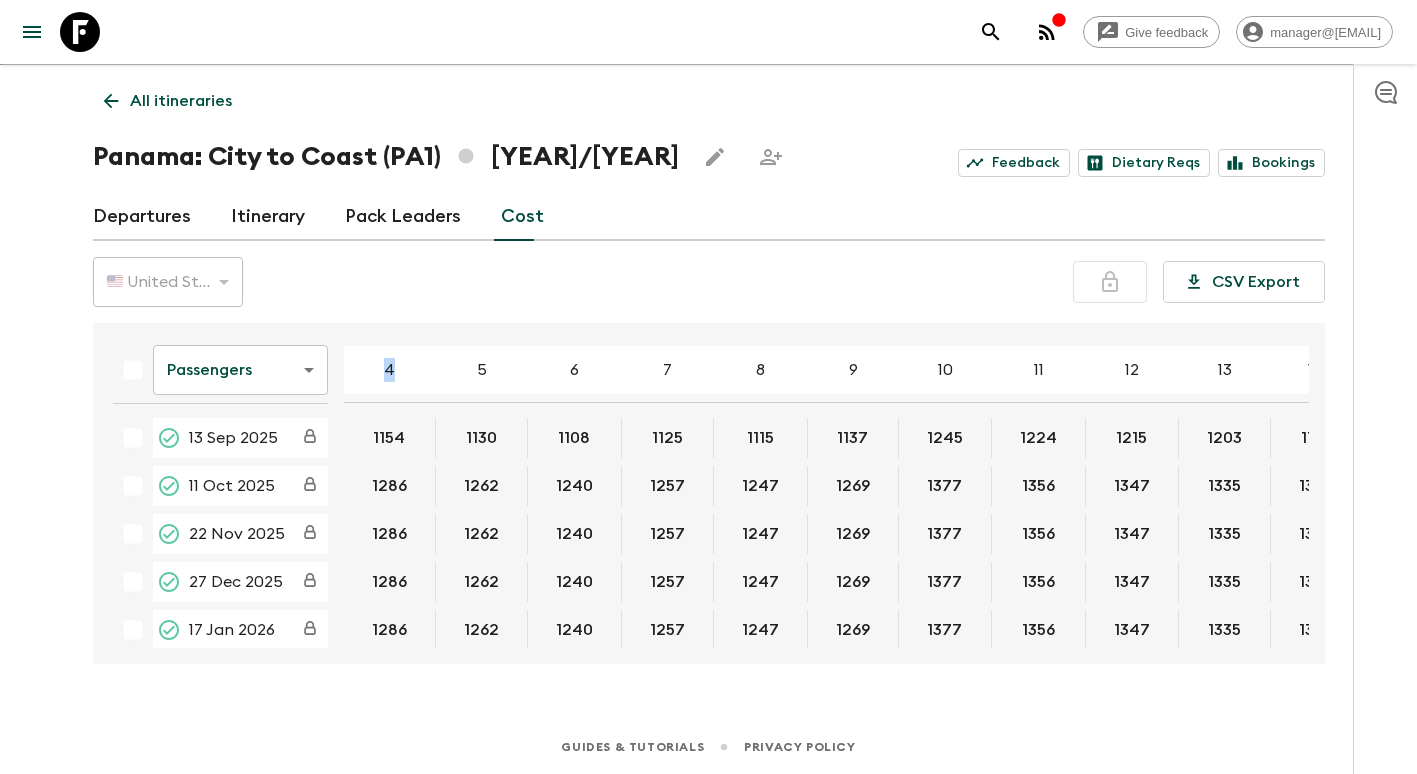 click on "4" at bounding box center (390, 370) 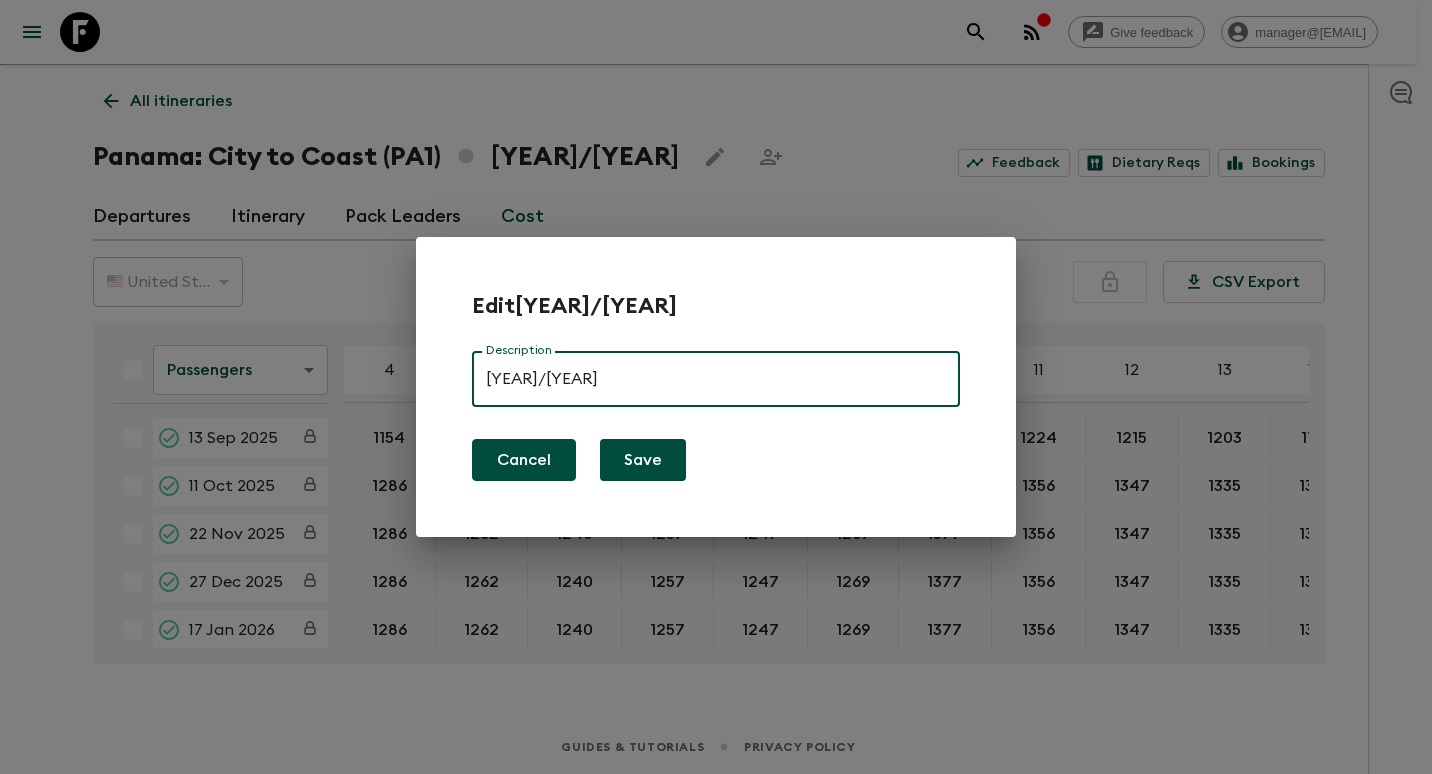 click on "Cancel" at bounding box center (524, 460) 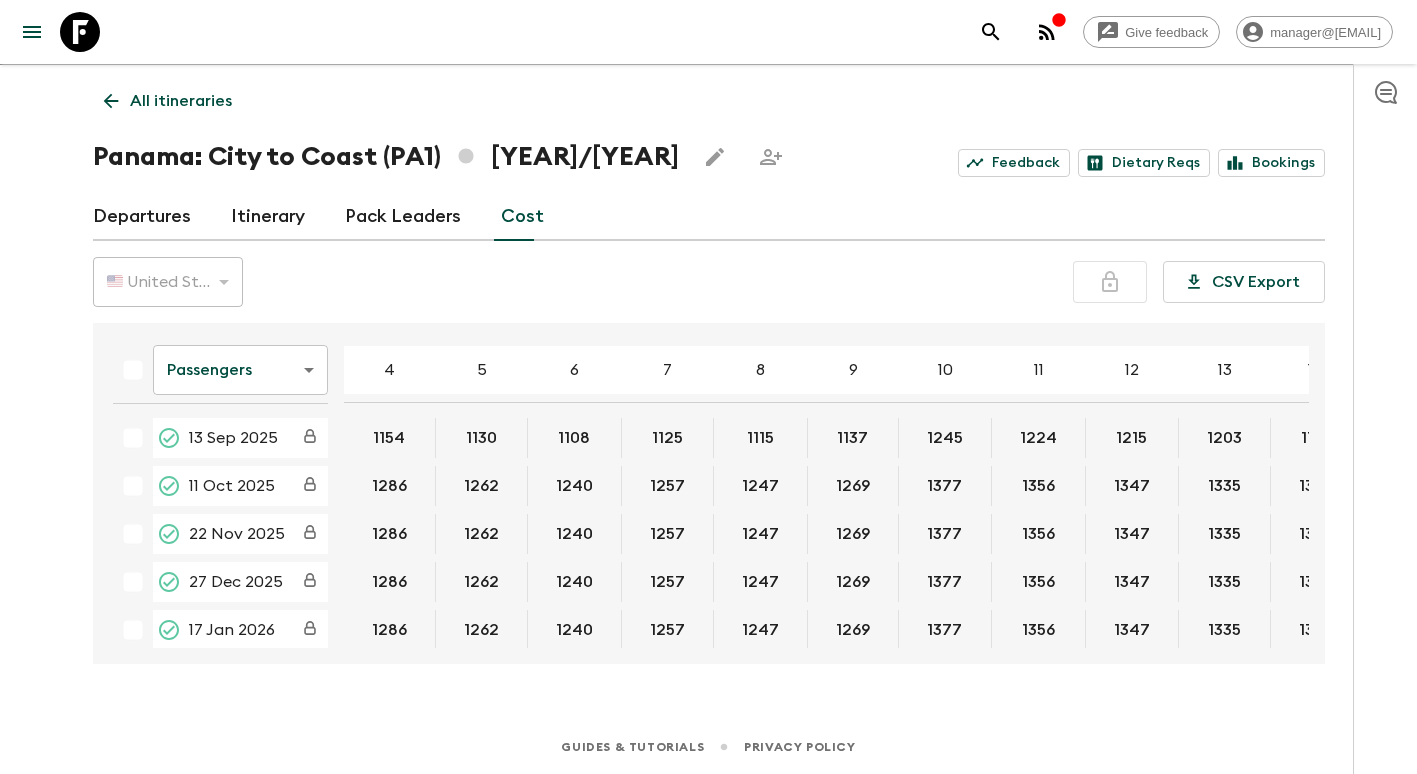 type 